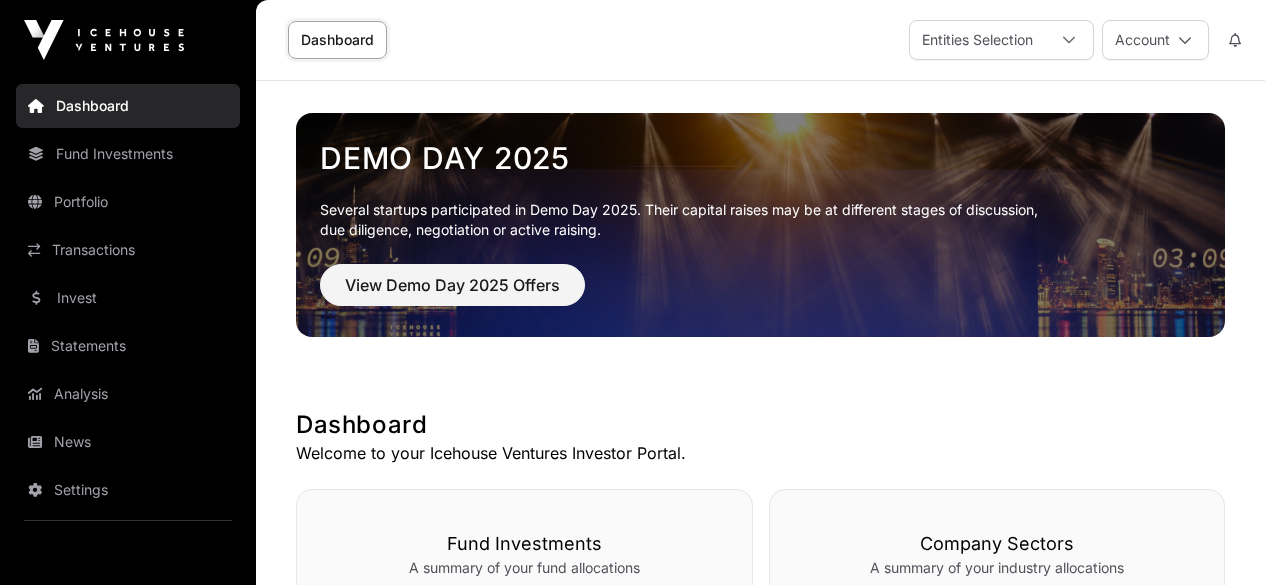 scroll, scrollTop: 0, scrollLeft: 0, axis: both 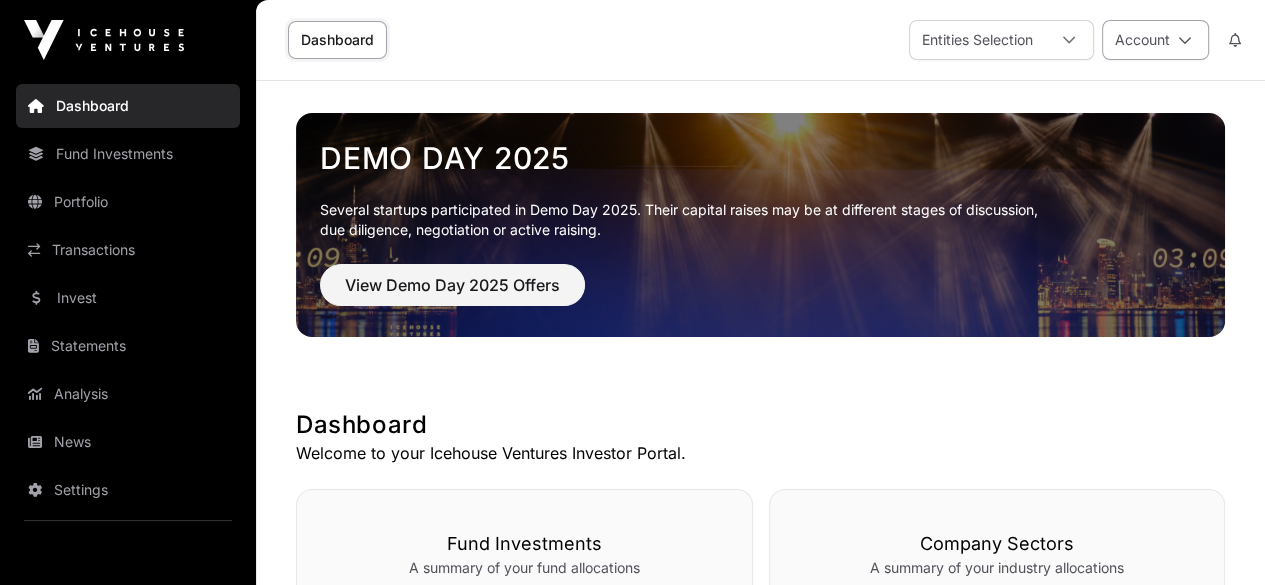 click 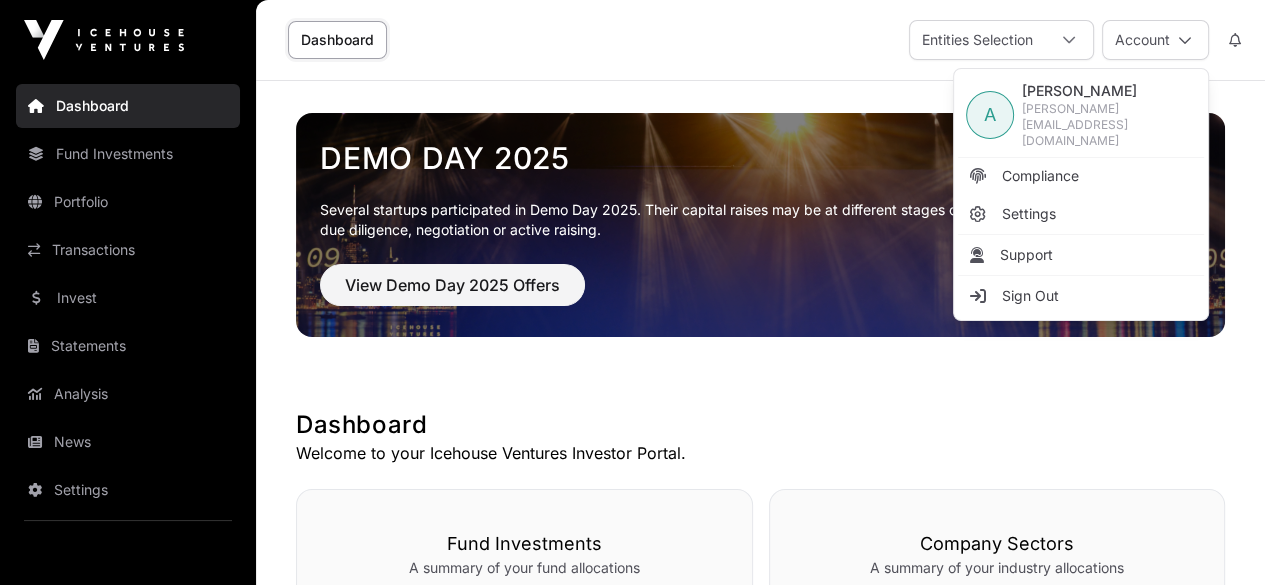 click on "Demo Day 2025  Several startups participated in Demo Day 2025. Their capital raises may be at different stages of discussion,   due diligence, negotiation or active raising.  View Demo Day 2025 Offers  Dashboard  Welcome to your Icehouse Ventures Investor Portal.  Fund Investments   A summary of your fund allocations   View offers   Company Sectors   A summary of your industry allocations   View offers   Total Invested  $ 0.00 Fund: $0.00 Direct: $0.00  Total Returns  $ 0.00  Fund: $0.00 Direct: $0.00  Holding Value  $ 0.00  Fund: $0.00 Direct: $0.00  Total Value  $ 0.00  Fund: $0.00 Direct: $0.00  Investment Multiple  1.00 x Fund: 0.00x Direct: 0.00x  Internal Rate Of Return  0.00 % Fund: 0.00% Direct: 0.00%  Company Count  0 Fund: 0 Direct: 0 Total Invested c $0.00  Direct $0.00  Funds $0.00 Total Returns $0.00  Direct $0.00  Funds $0.00 Holding Value $0.00  Direct $0.00  Funds $0.00 Total Value $0.00  Direct $0.00  Funds $0.00 Company Count 0  Direct 0  Funds 0 Investment Multiple 1.00x  Direct 0.00x 0.00%" 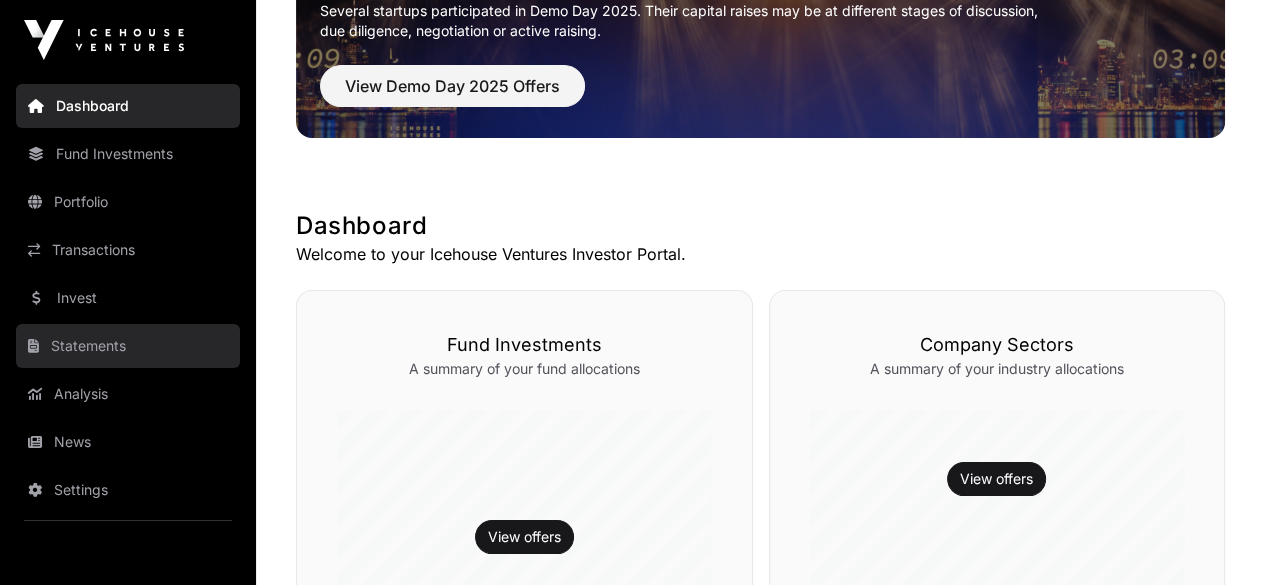 scroll, scrollTop: 200, scrollLeft: 0, axis: vertical 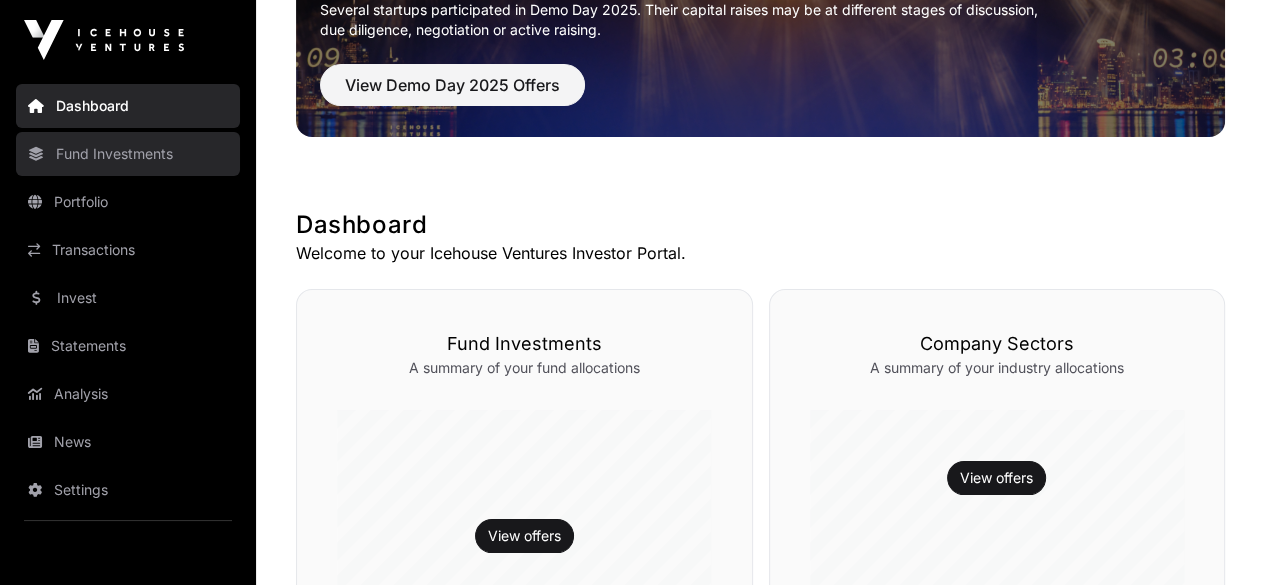 click on "Fund Investments" 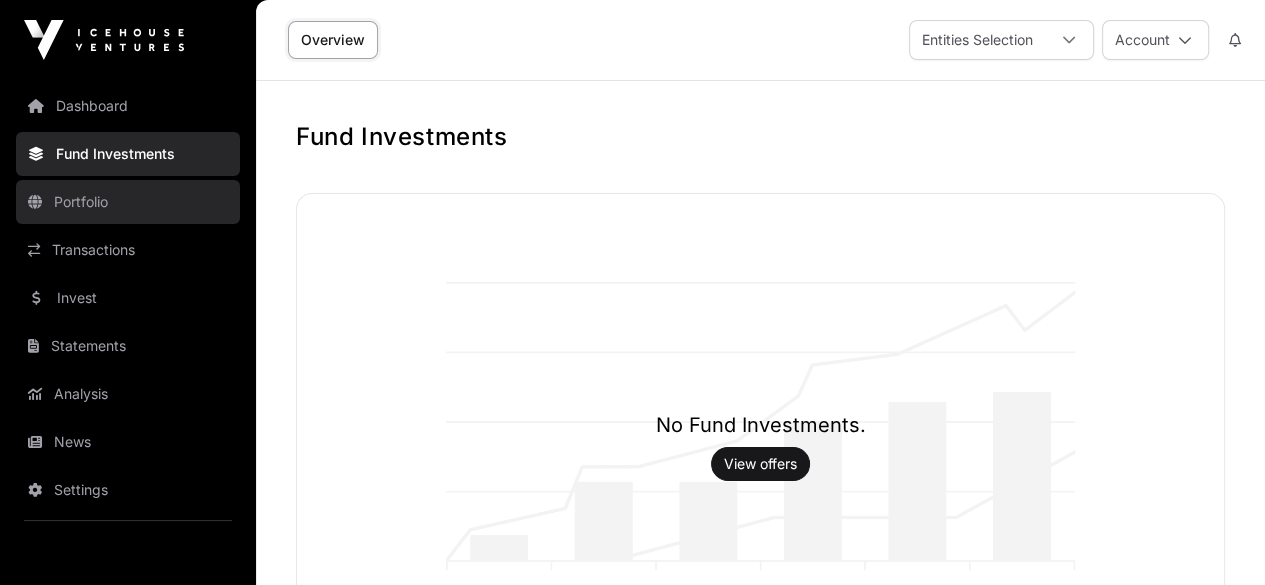 click on "Portfolio" 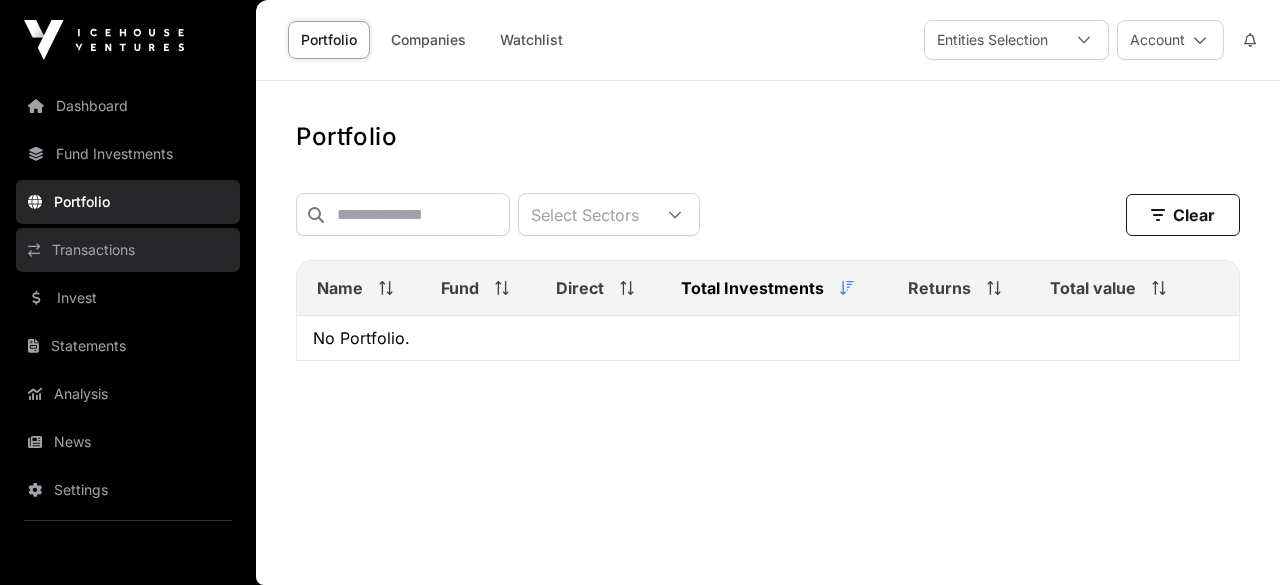 click on "Transactions" 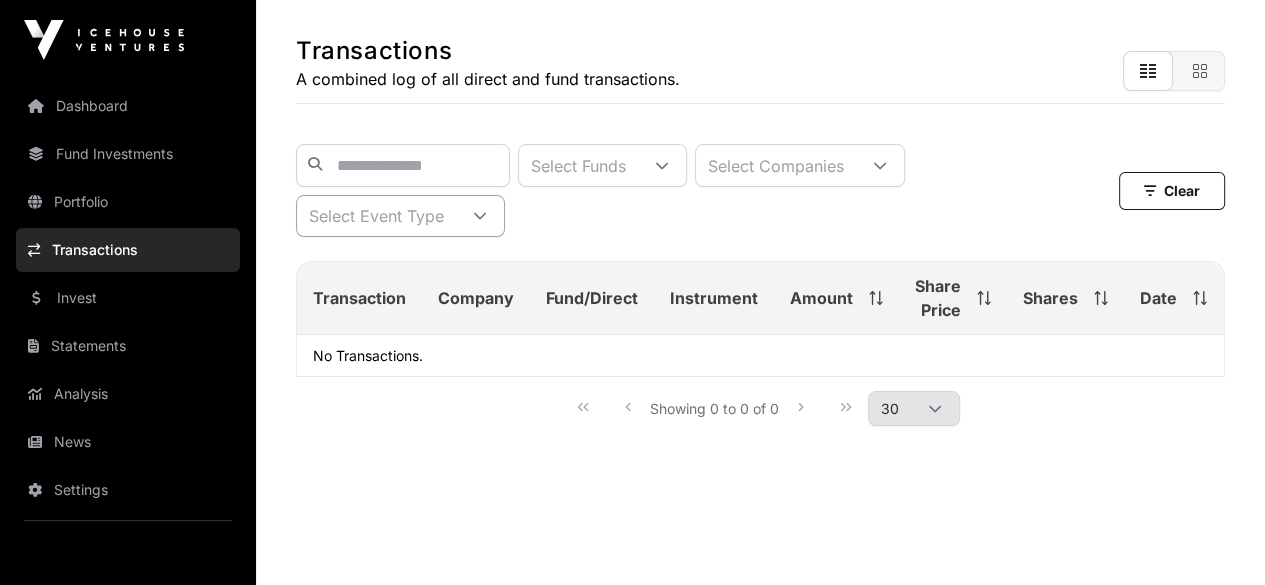 scroll, scrollTop: 133, scrollLeft: 0, axis: vertical 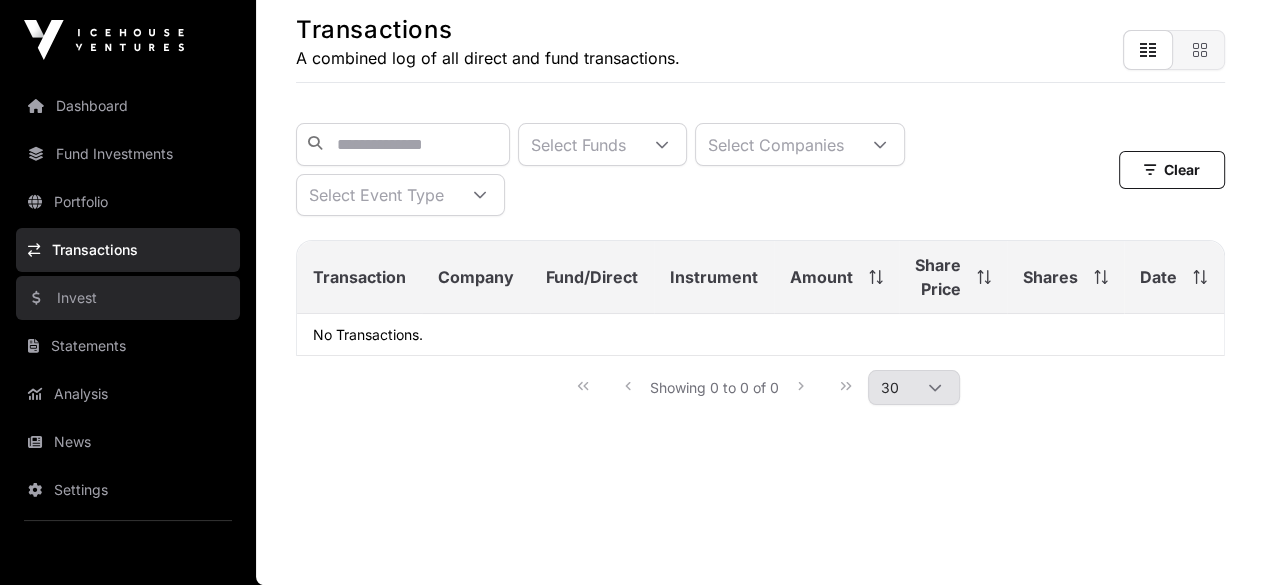 click on "Invest" 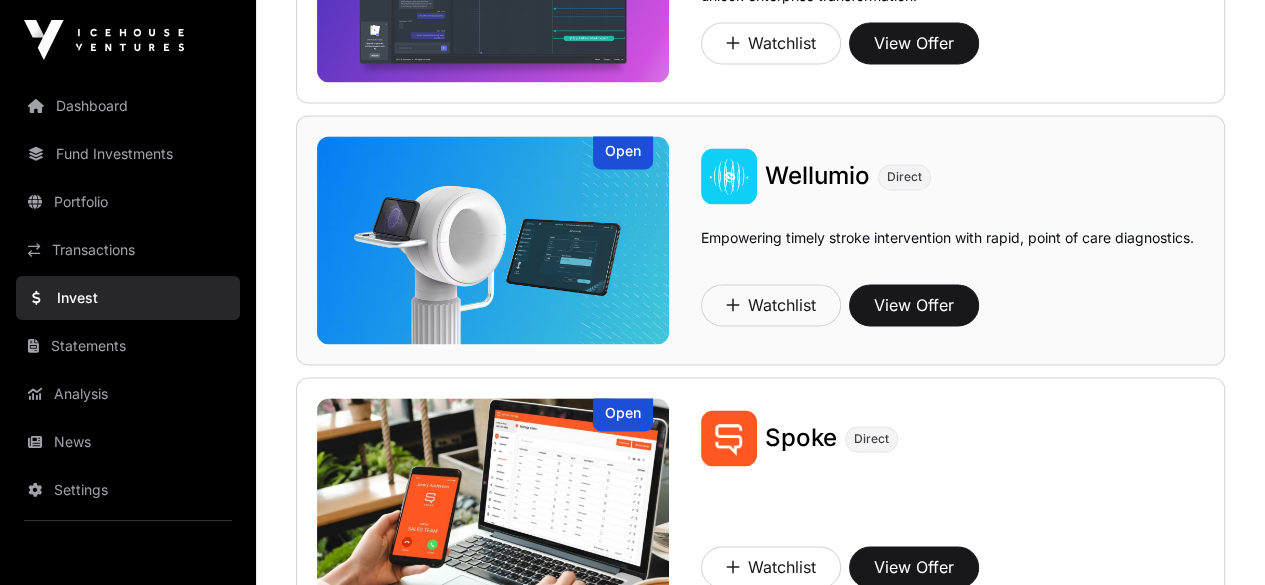 scroll, scrollTop: 2800, scrollLeft: 0, axis: vertical 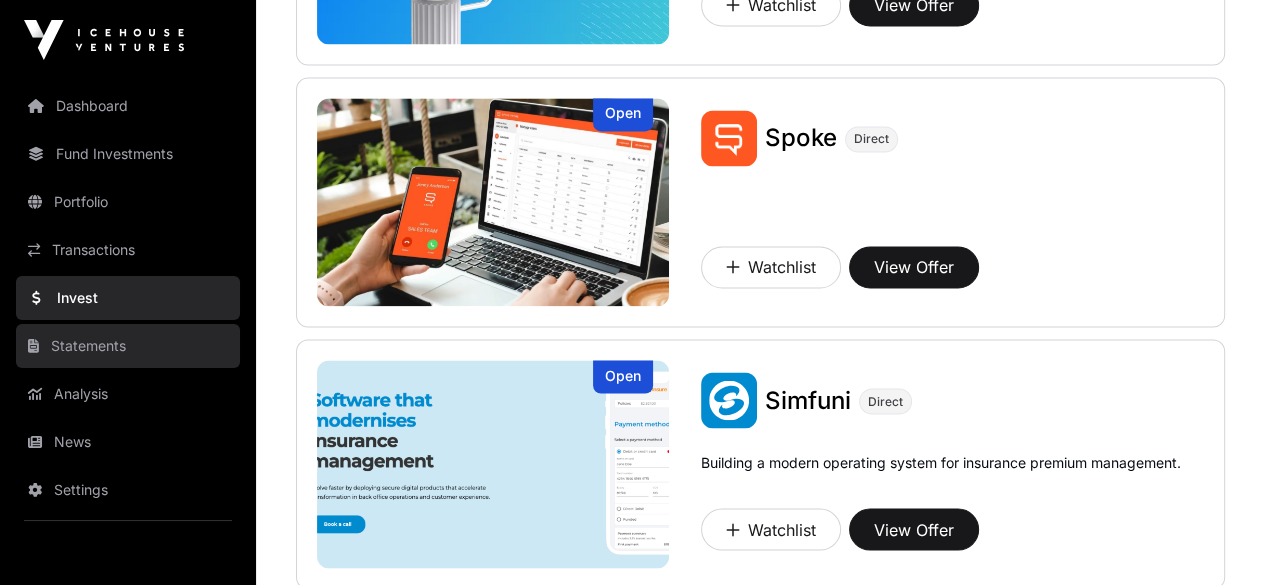 click on "Statements" 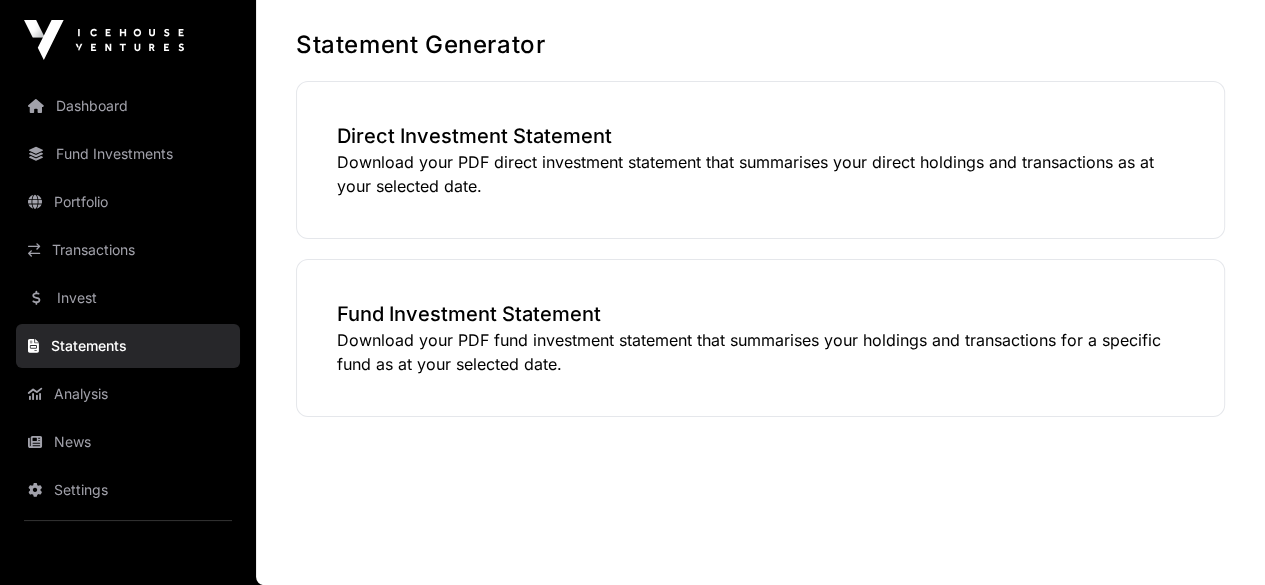 scroll, scrollTop: 0, scrollLeft: 0, axis: both 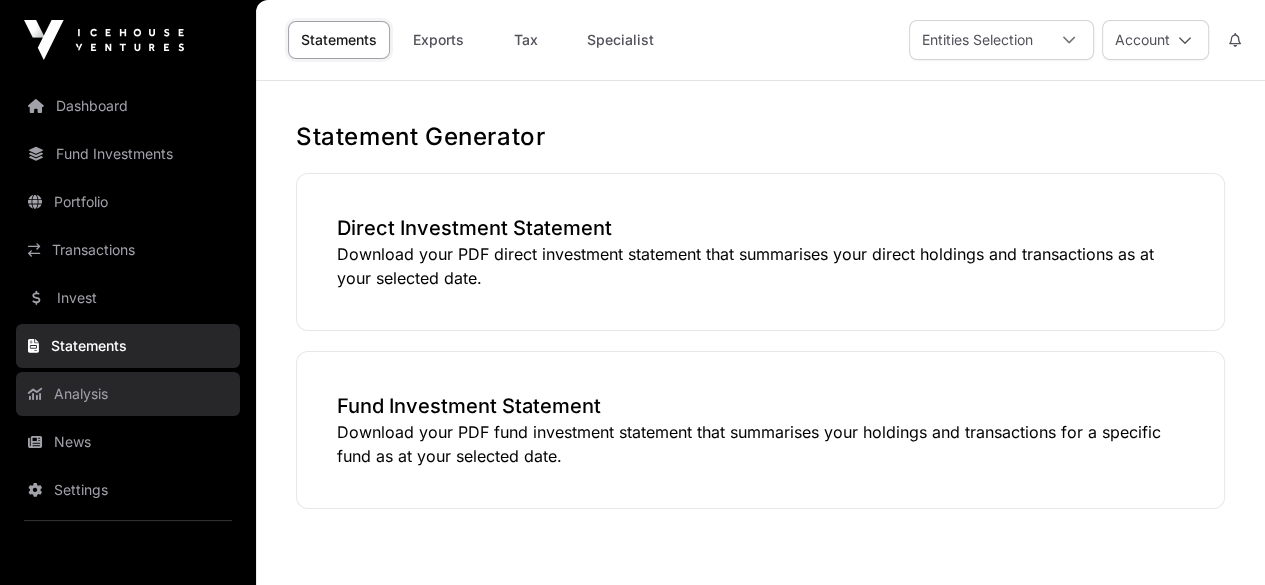 click on "Analysis" 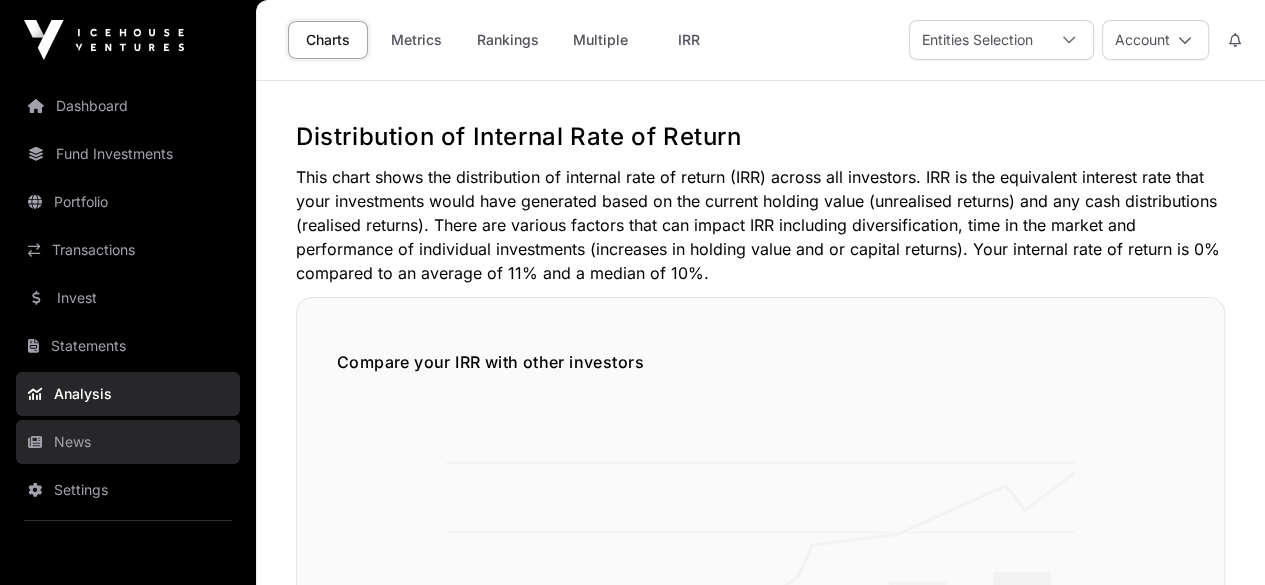 click on "News" 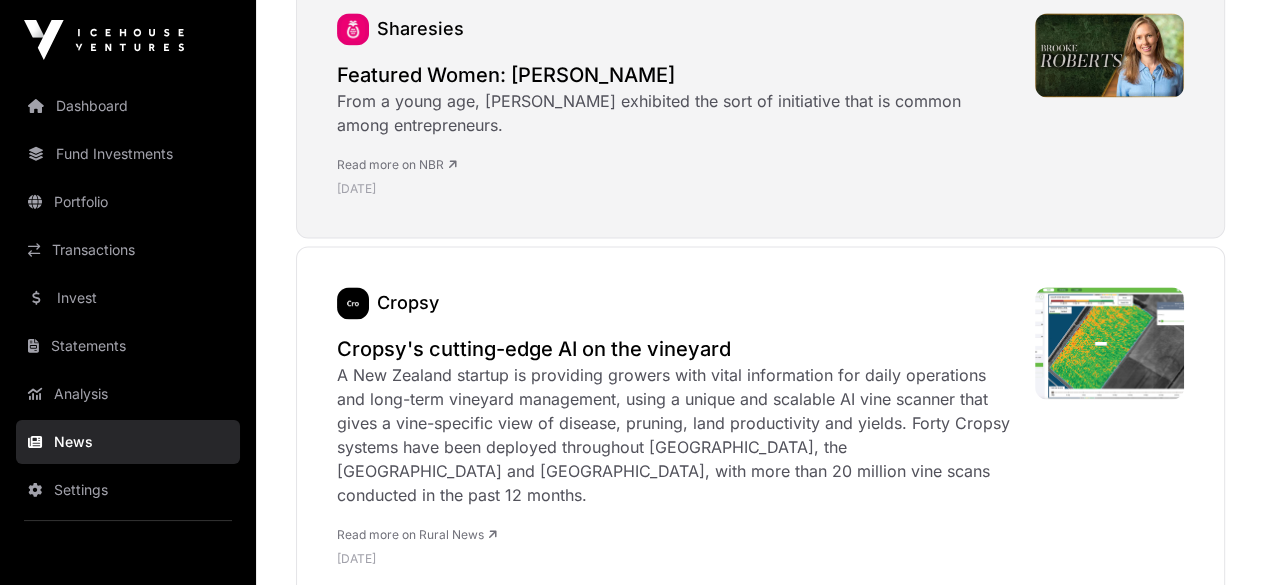 scroll, scrollTop: 2400, scrollLeft: 0, axis: vertical 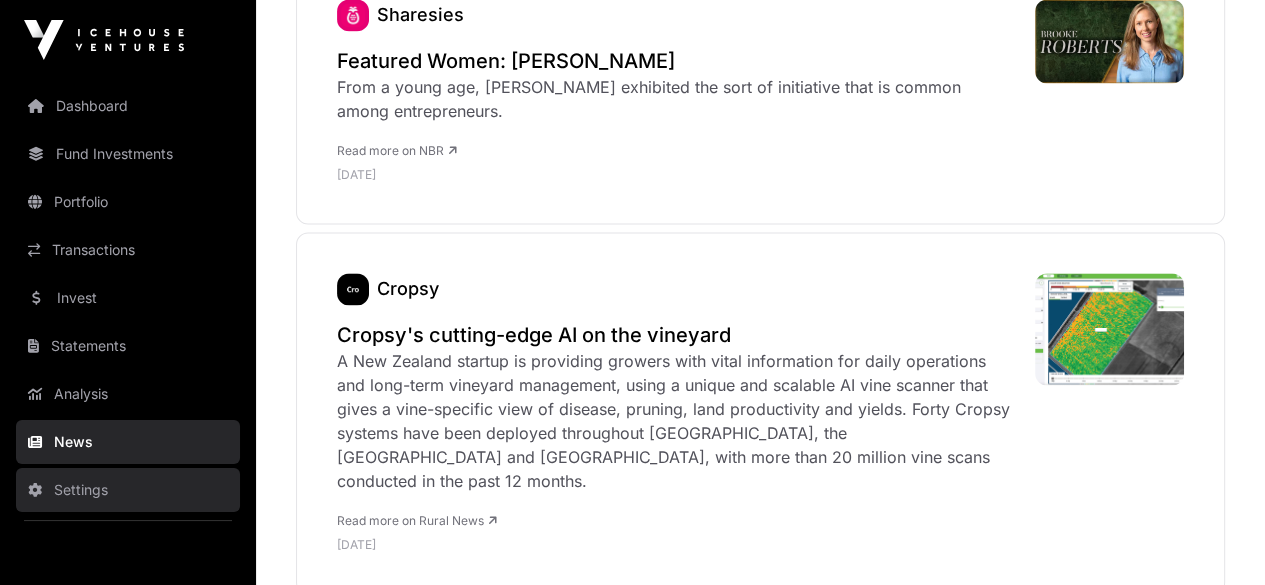 click on "Settings" 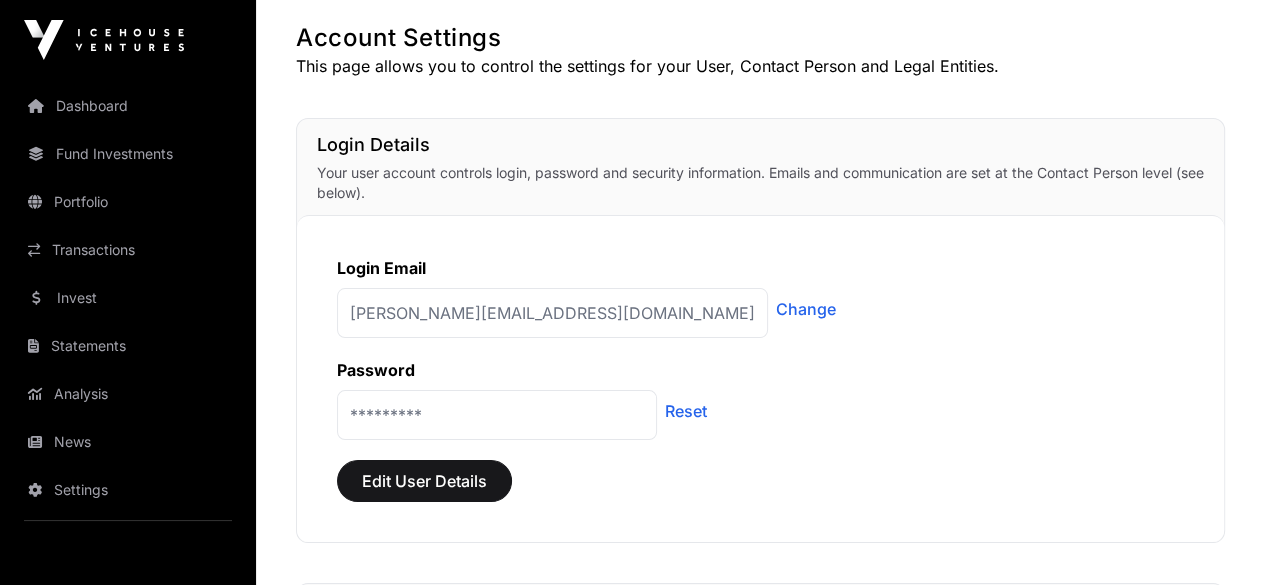 scroll, scrollTop: 0, scrollLeft: 0, axis: both 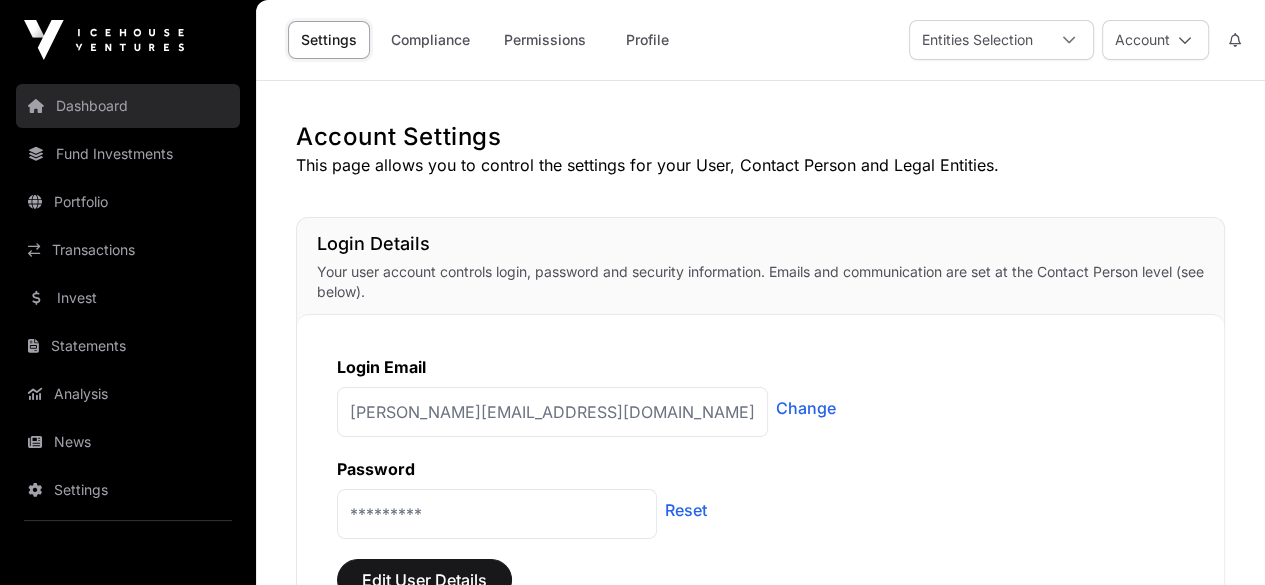 click on "Dashboard" 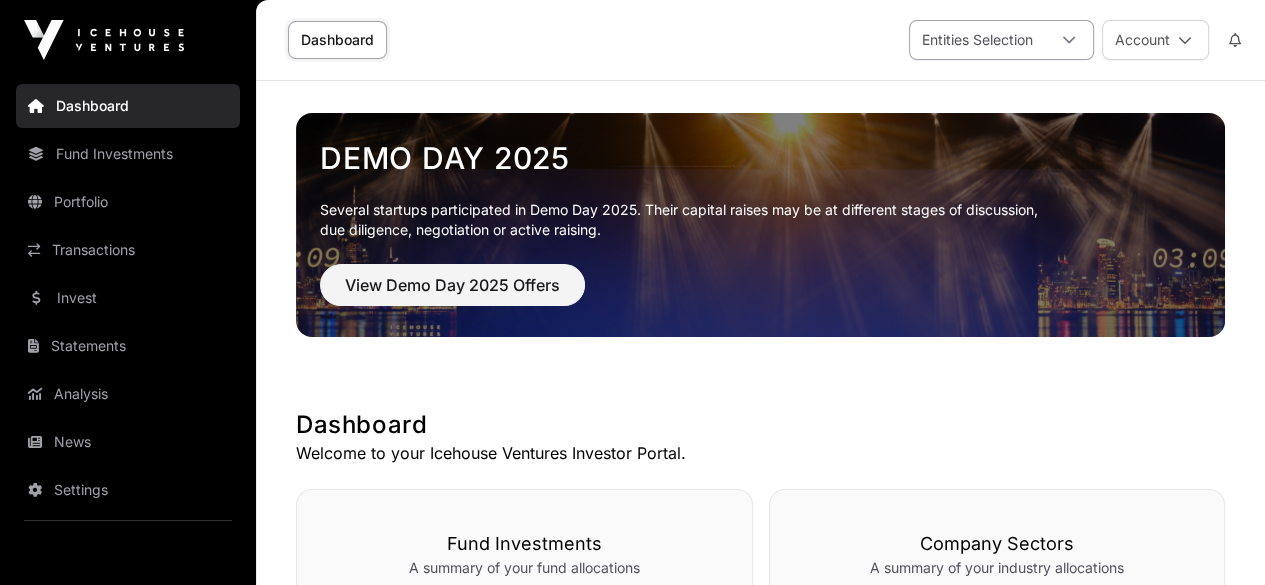 click 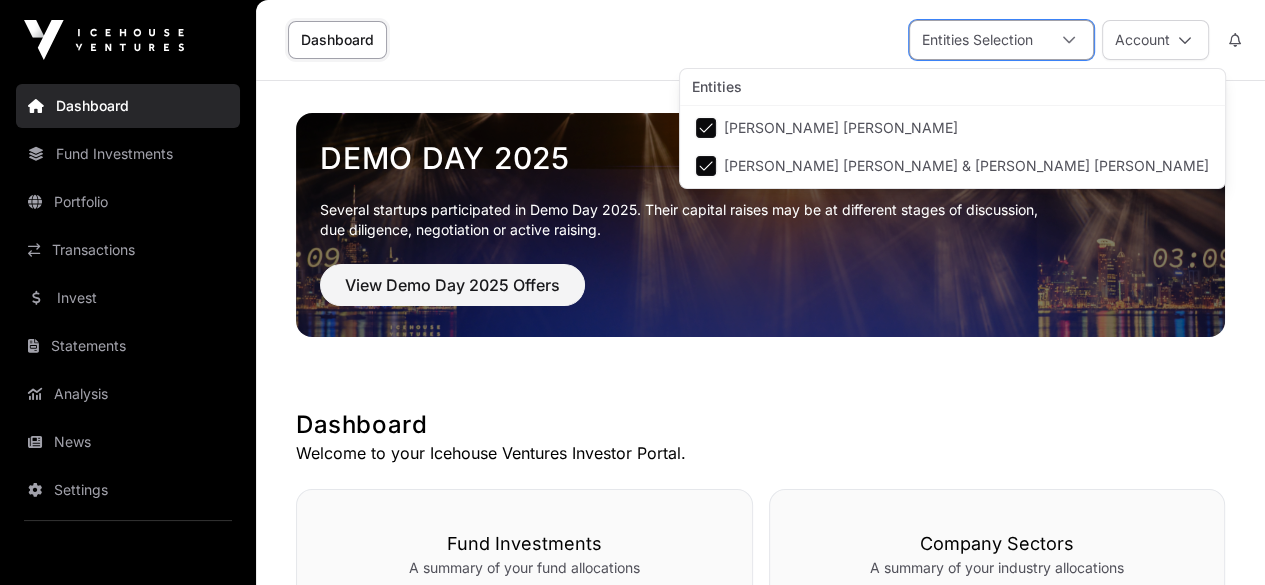 scroll, scrollTop: 20, scrollLeft: 12, axis: both 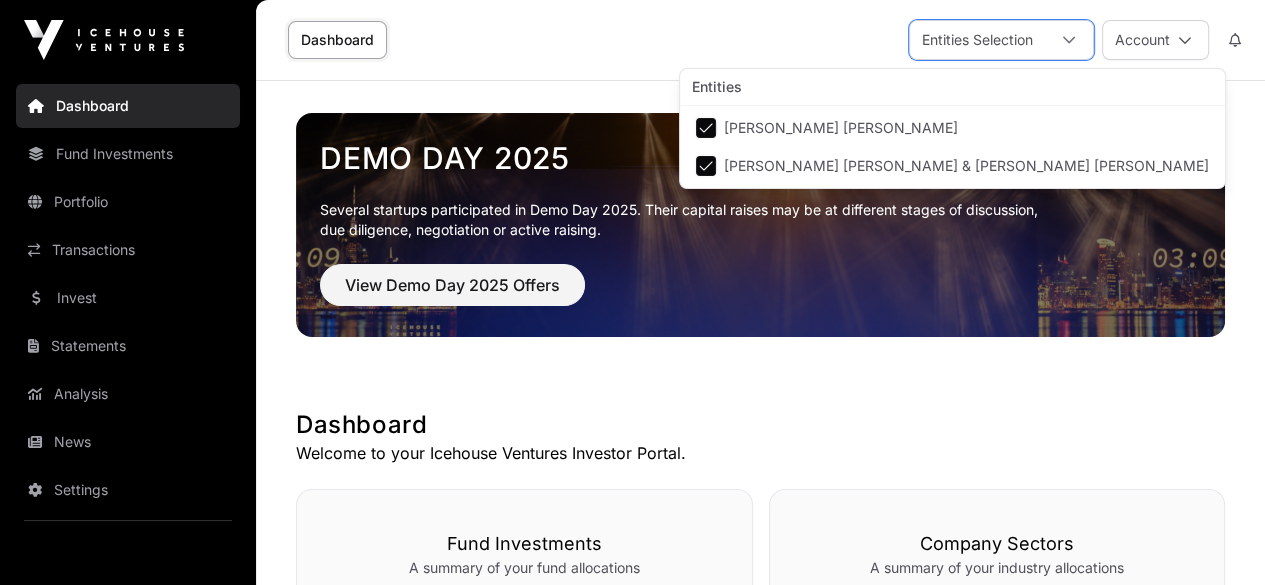click on "Dashboard" 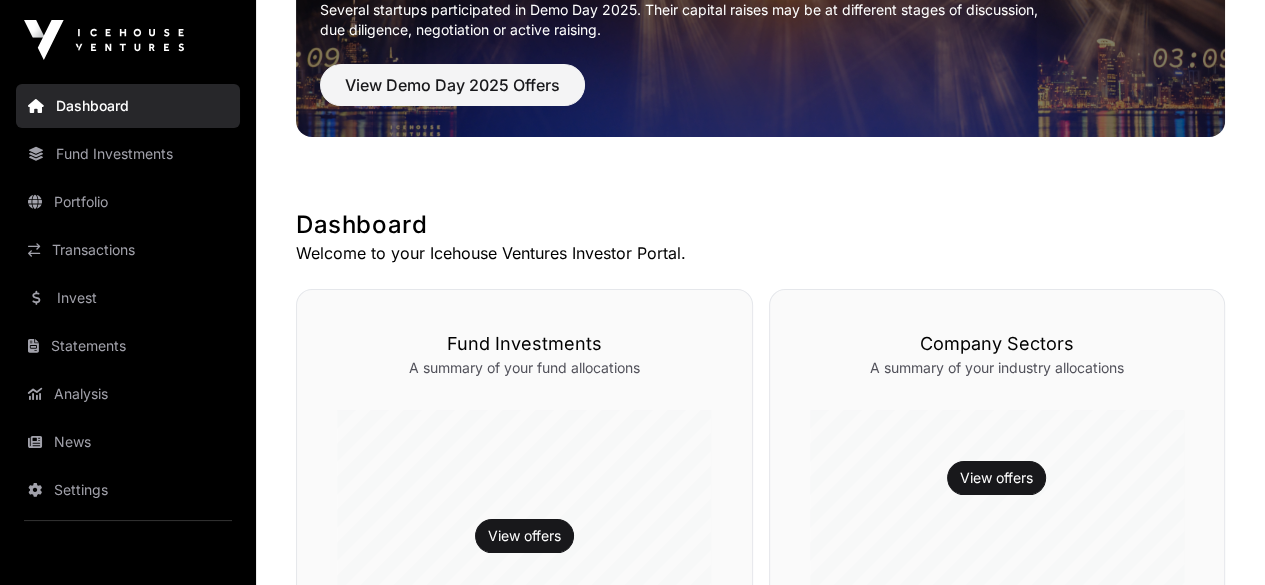 scroll, scrollTop: 0, scrollLeft: 0, axis: both 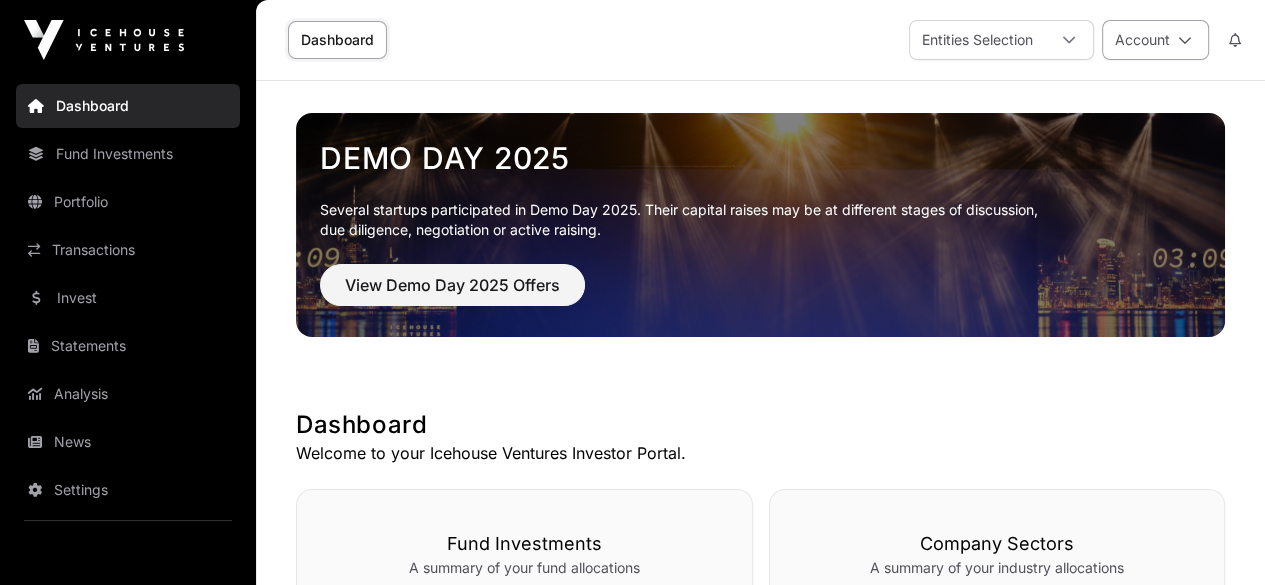click 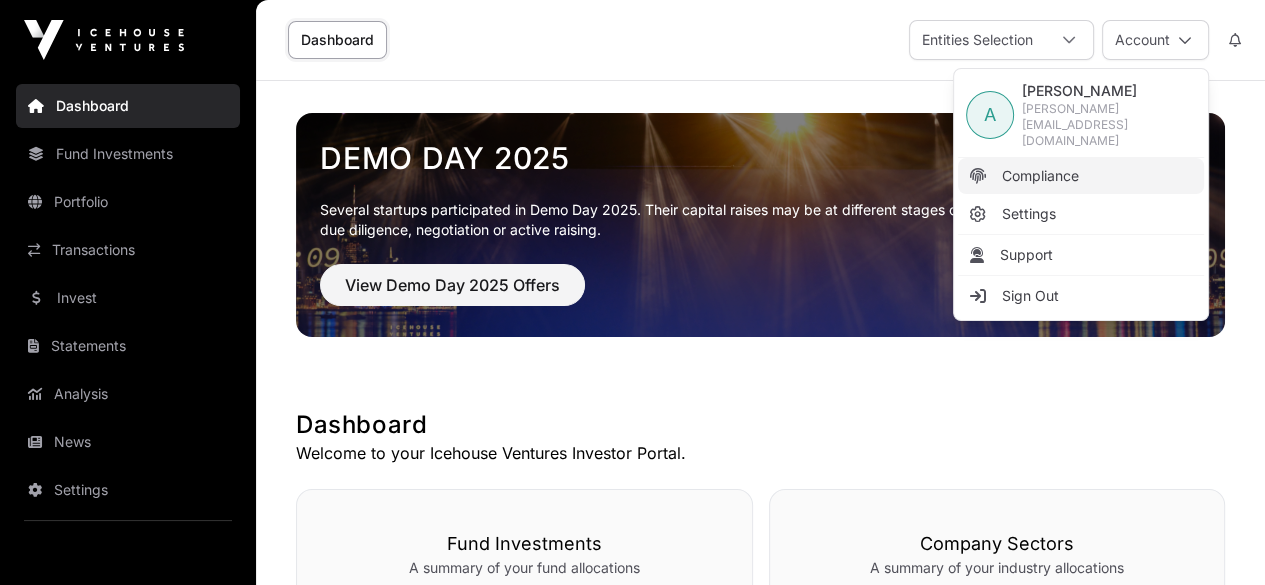 click on "Compliance" at bounding box center [1040, 176] 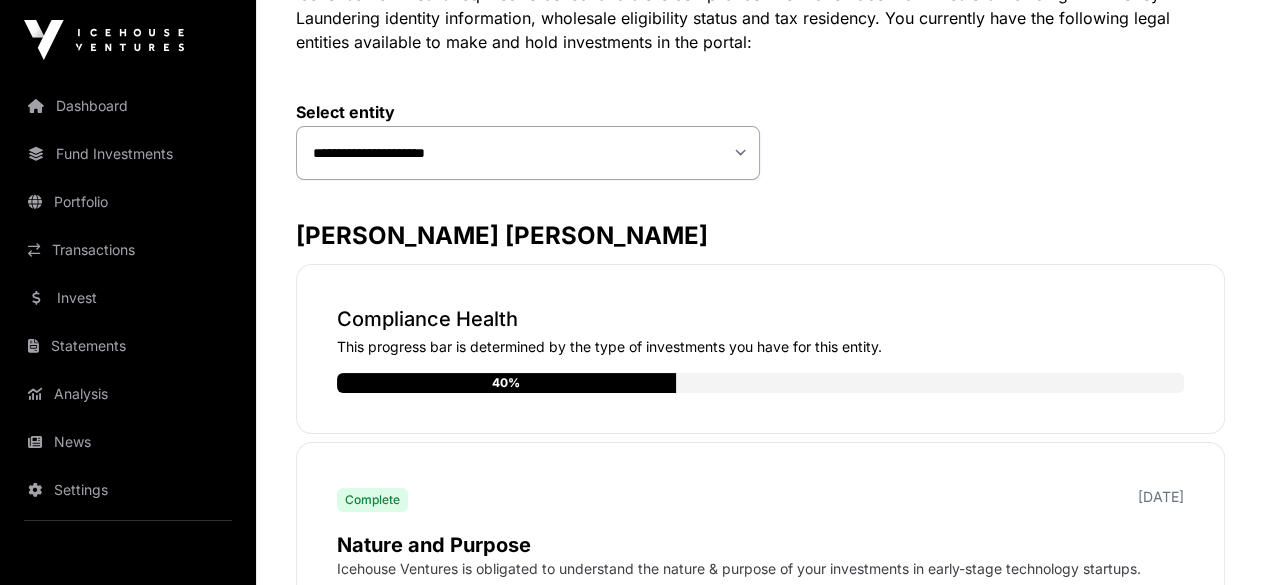 scroll, scrollTop: 0, scrollLeft: 0, axis: both 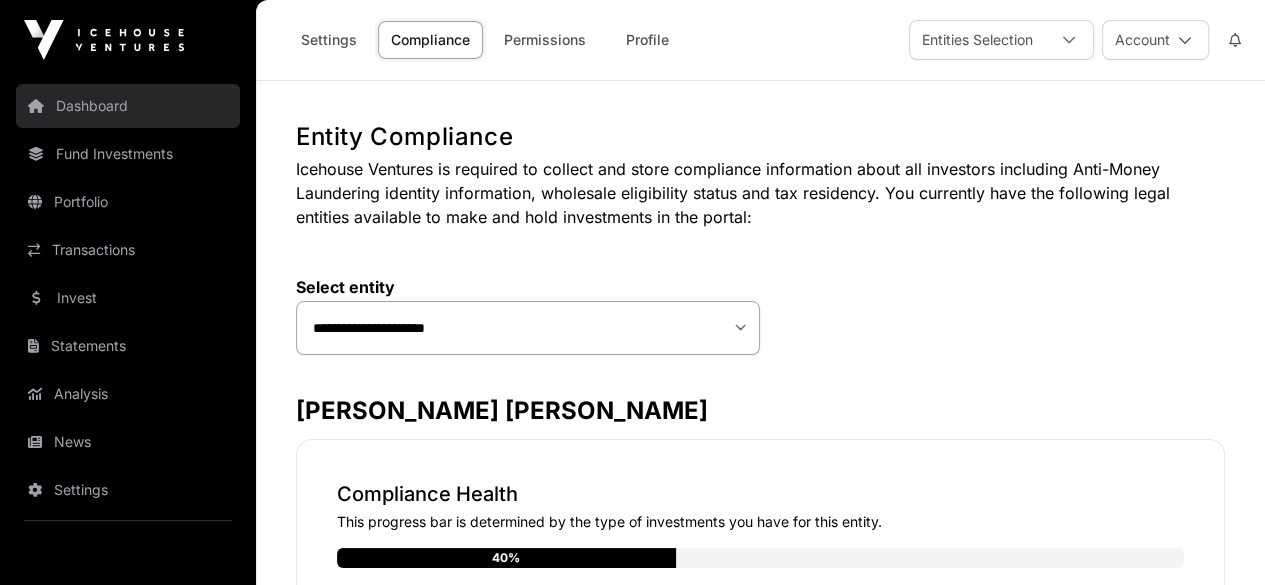 click on "Dashboard" 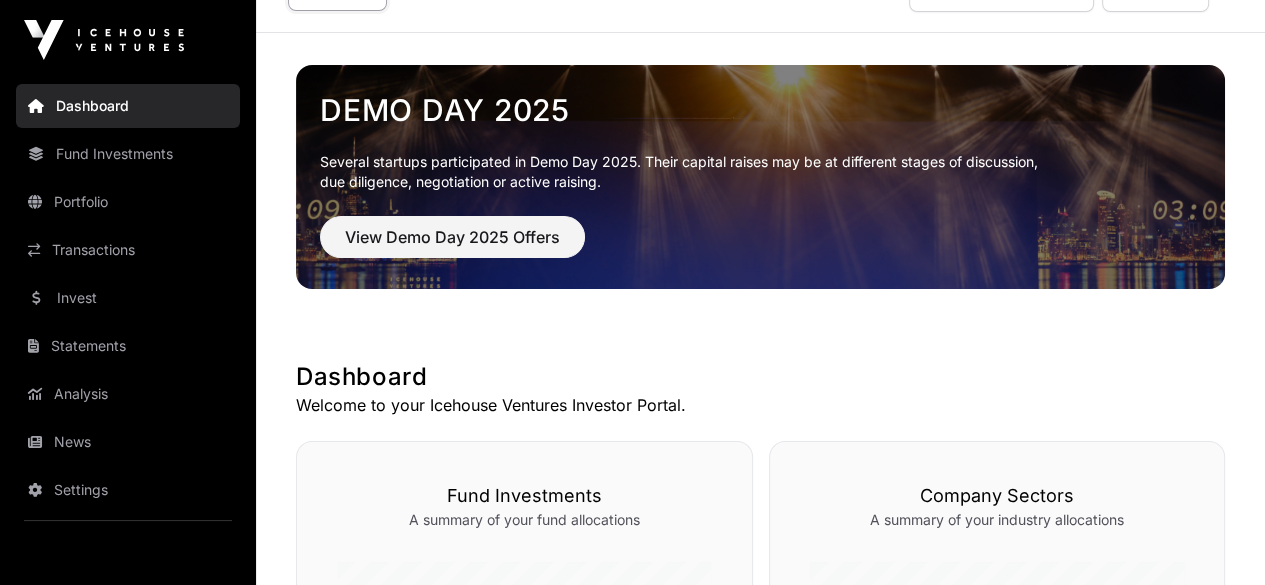 scroll, scrollTop: 0, scrollLeft: 0, axis: both 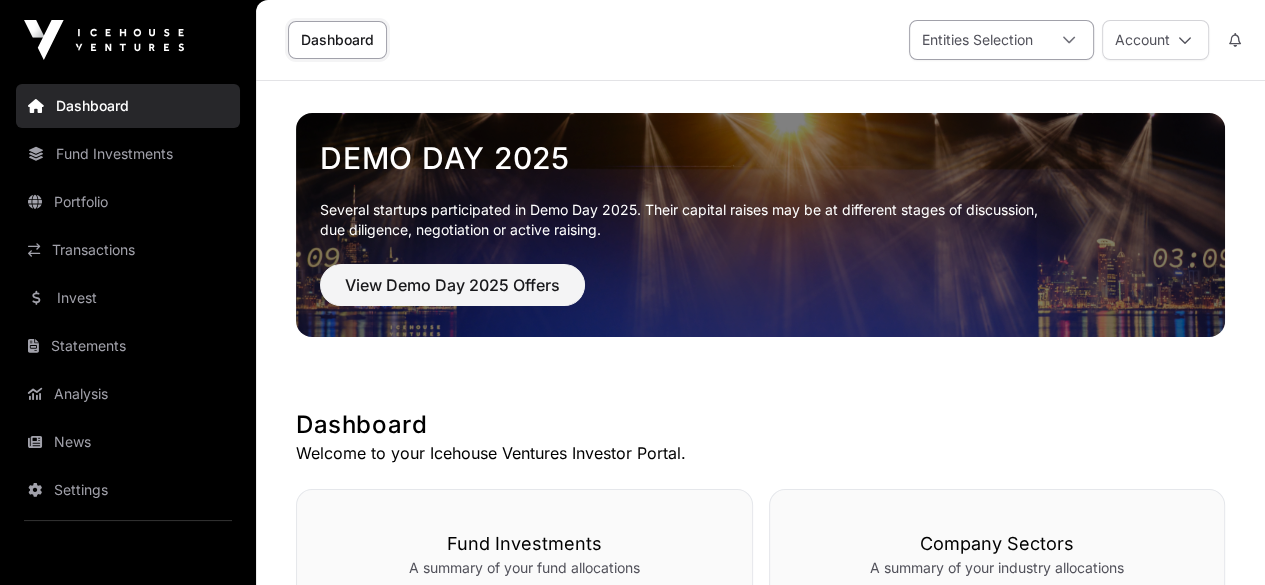 click 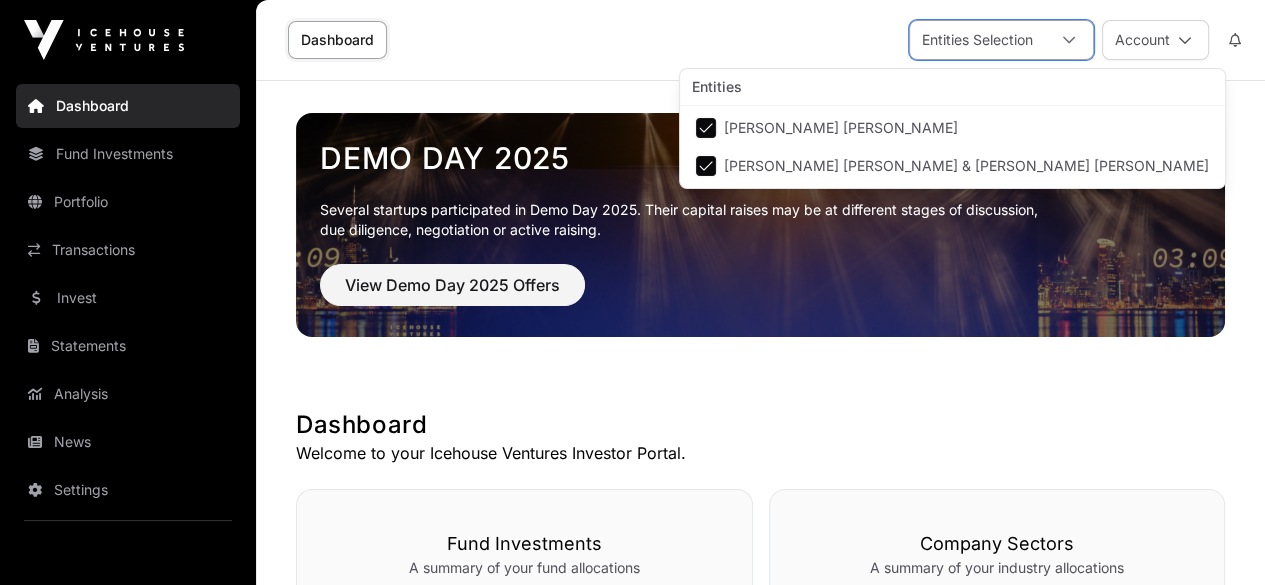 click 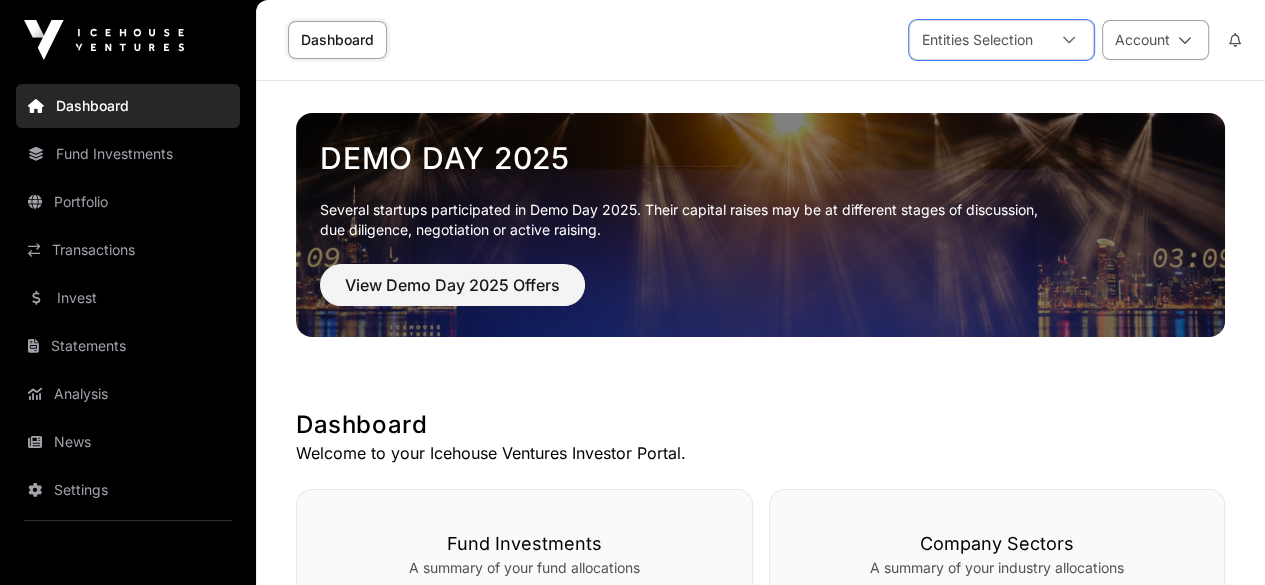 click 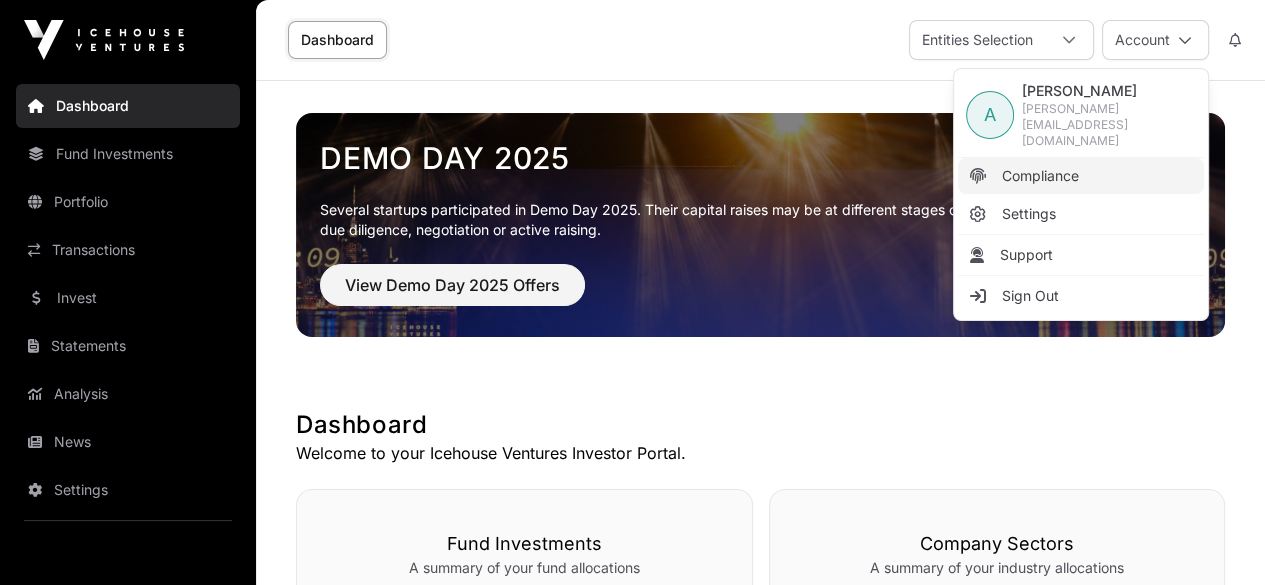 click on "Compliance" at bounding box center (1040, 176) 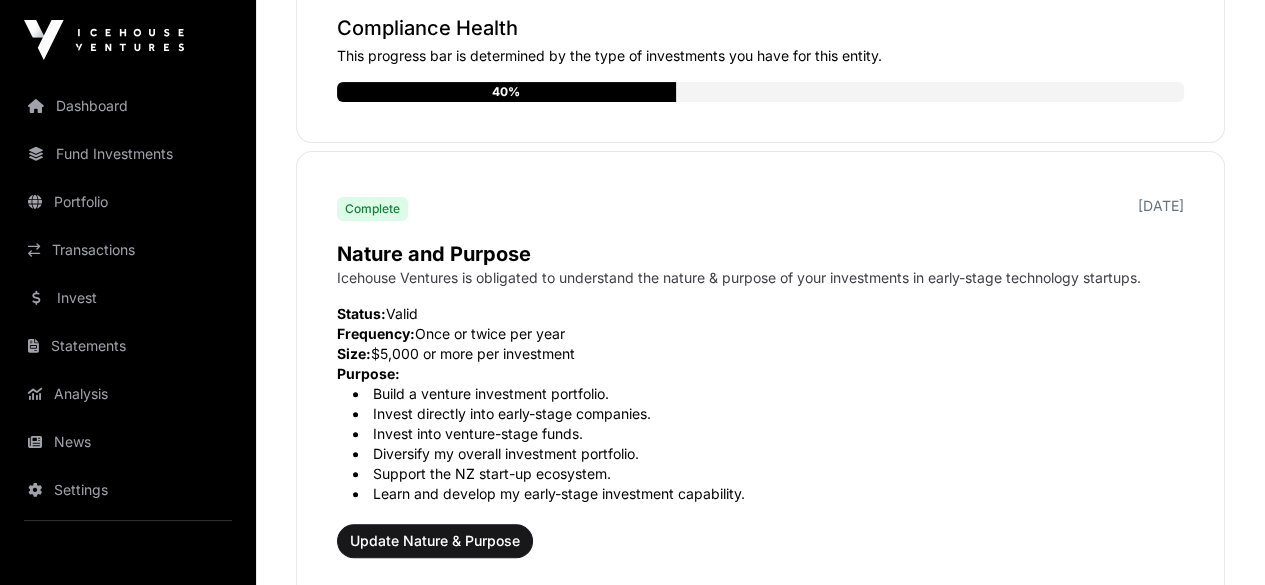 scroll, scrollTop: 500, scrollLeft: 0, axis: vertical 